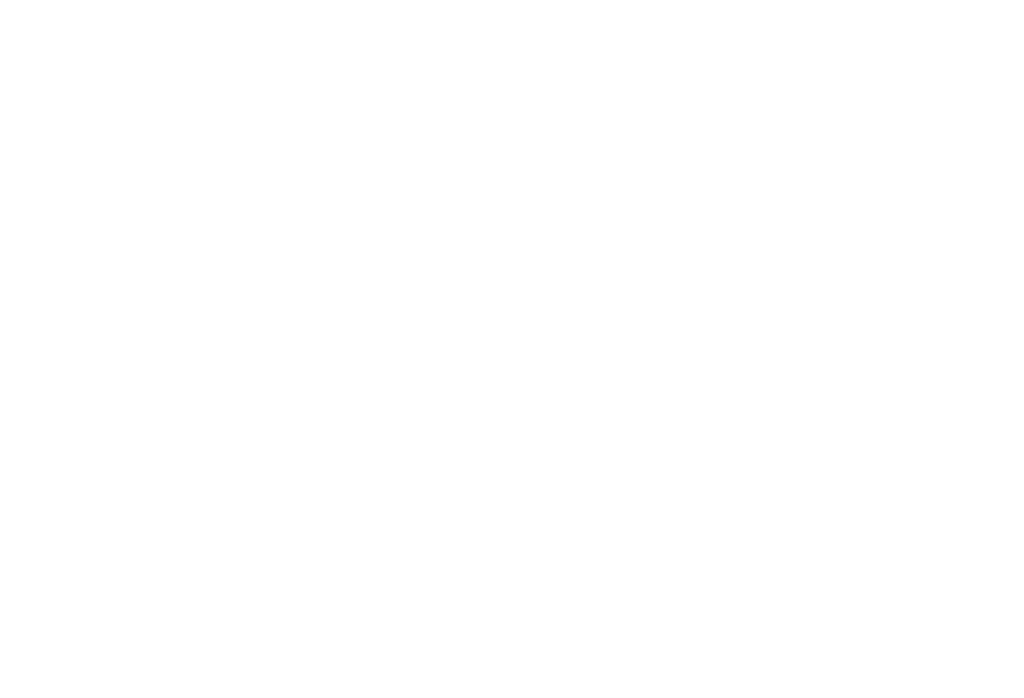 scroll, scrollTop: 660, scrollLeft: 0, axis: vertical 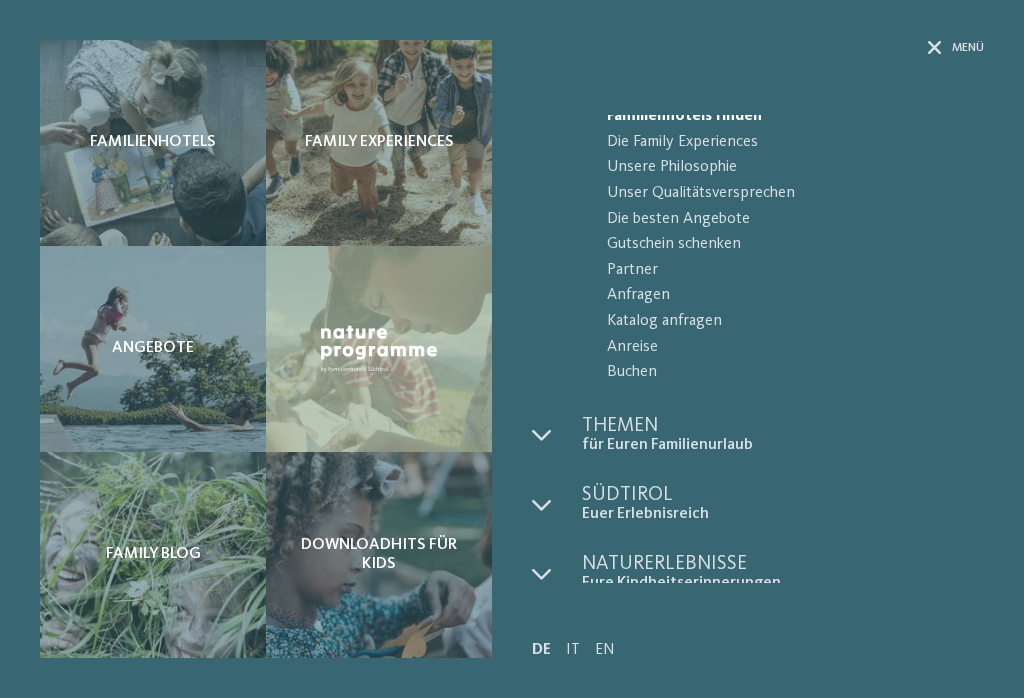 click on "für Euren Familienurlaub" at bounding box center [783, 445] 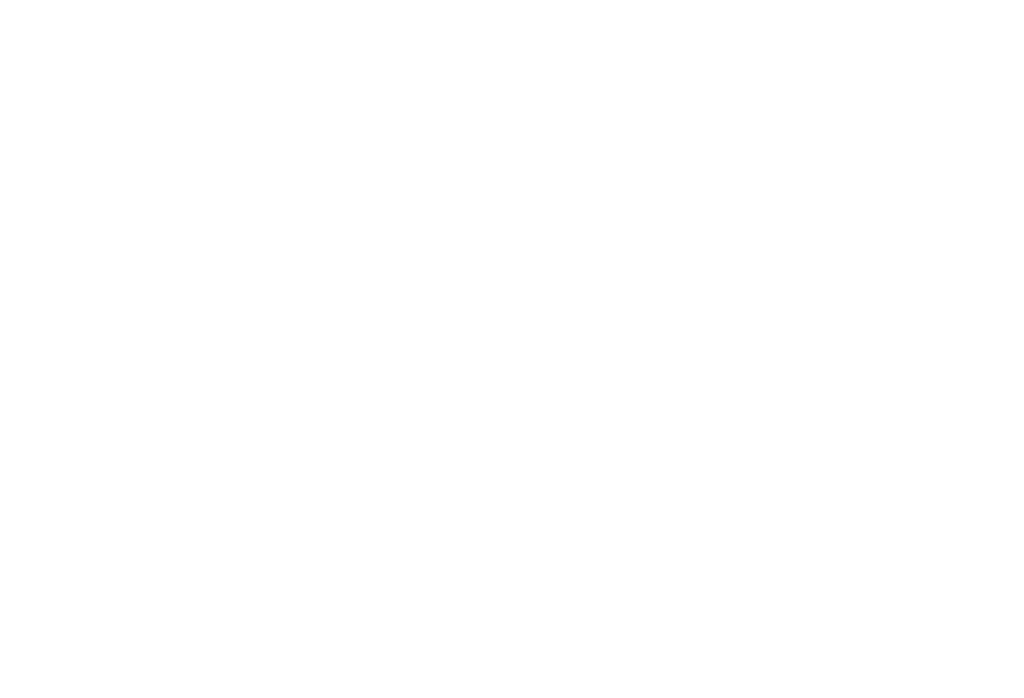 scroll, scrollTop: 989, scrollLeft: 0, axis: vertical 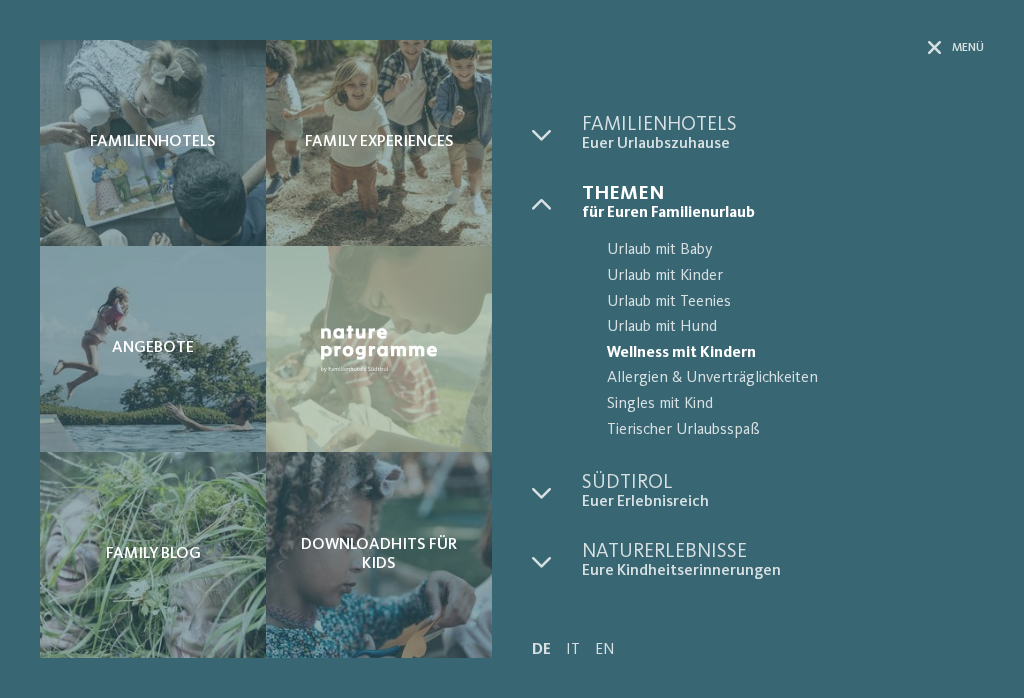 click on "Menü" at bounding box center (956, 48) 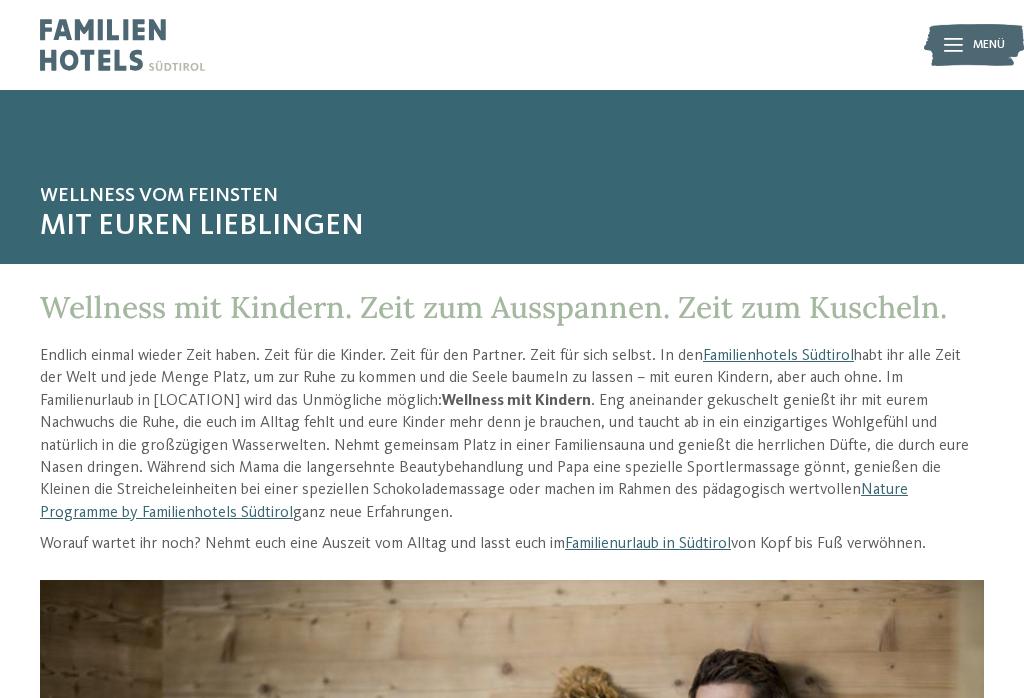 click at bounding box center (953, 45) 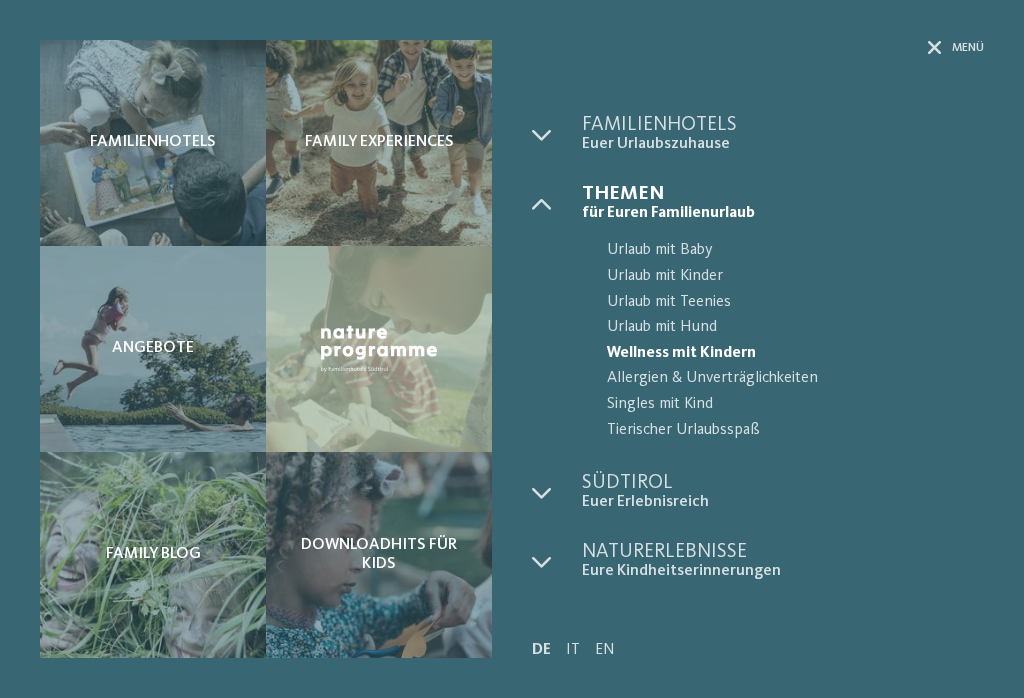 click at bounding box center (557, 134) 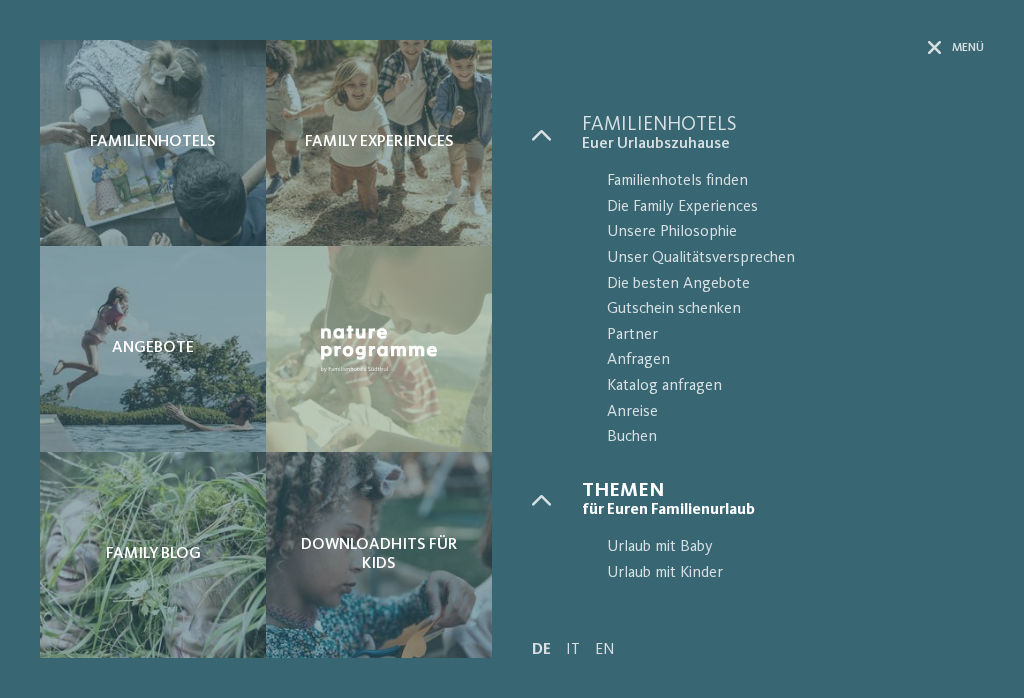 click at bounding box center (557, 134) 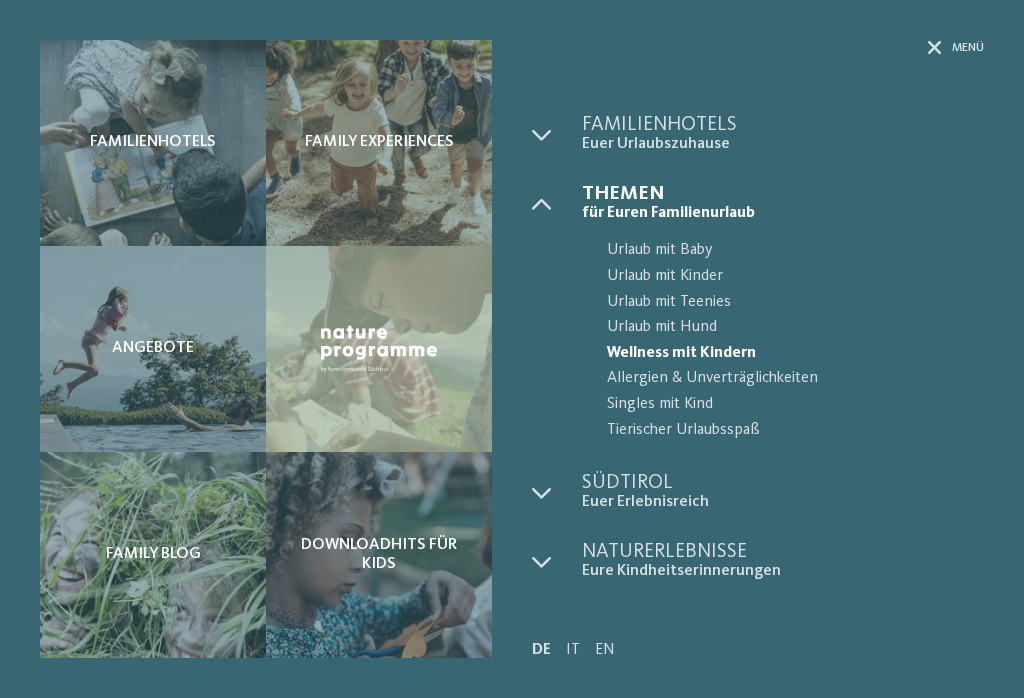 click at bounding box center [557, 492] 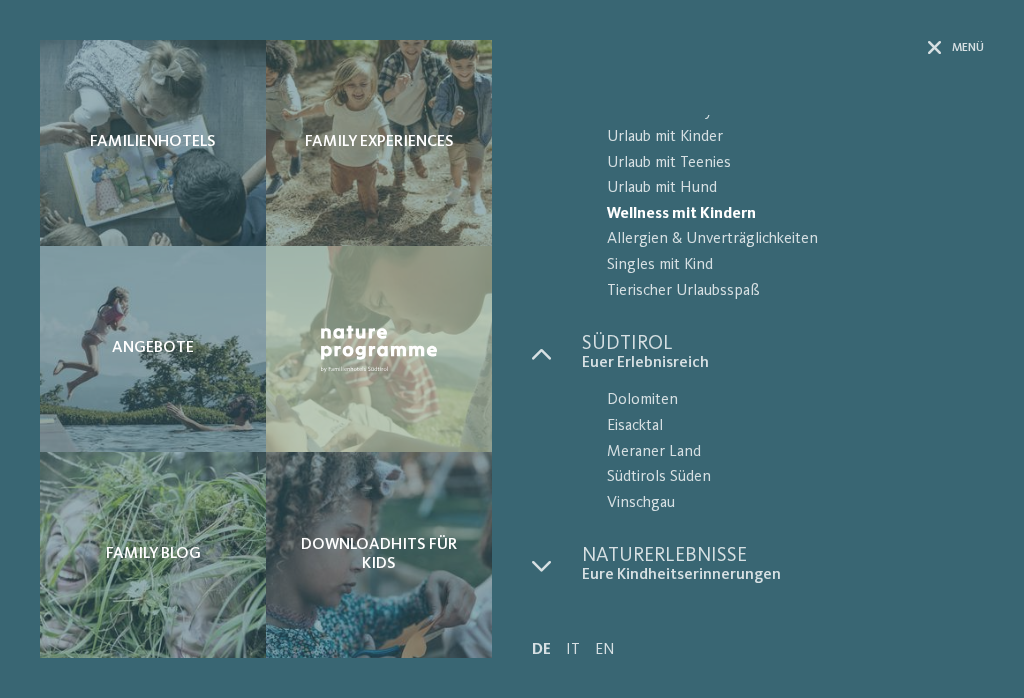 scroll, scrollTop: 133, scrollLeft: 0, axis: vertical 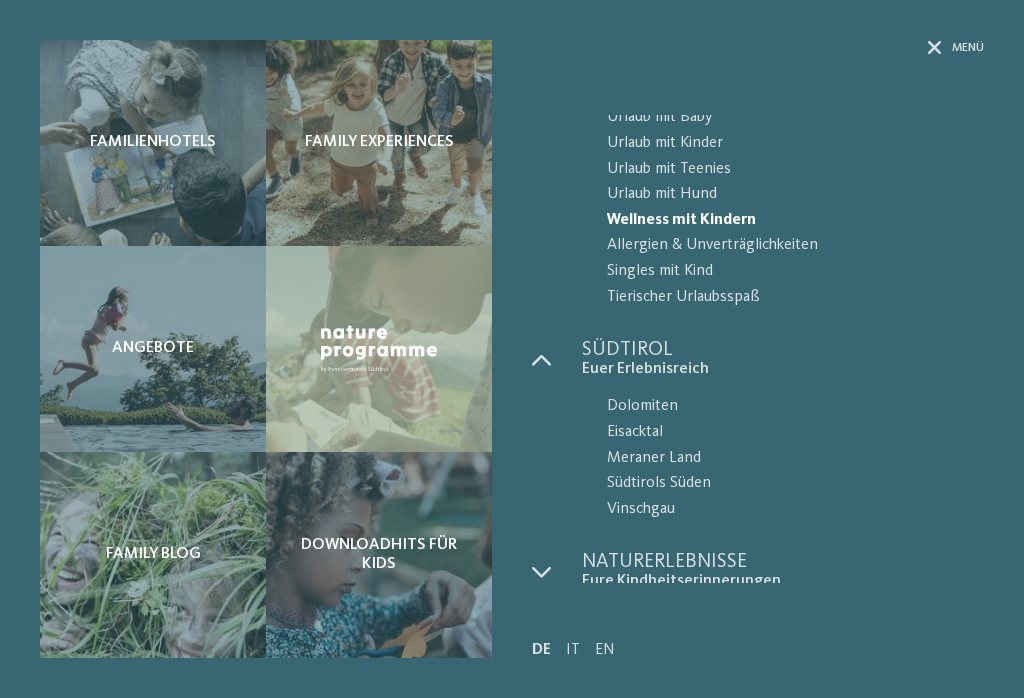 click at bounding box center [557, 571] 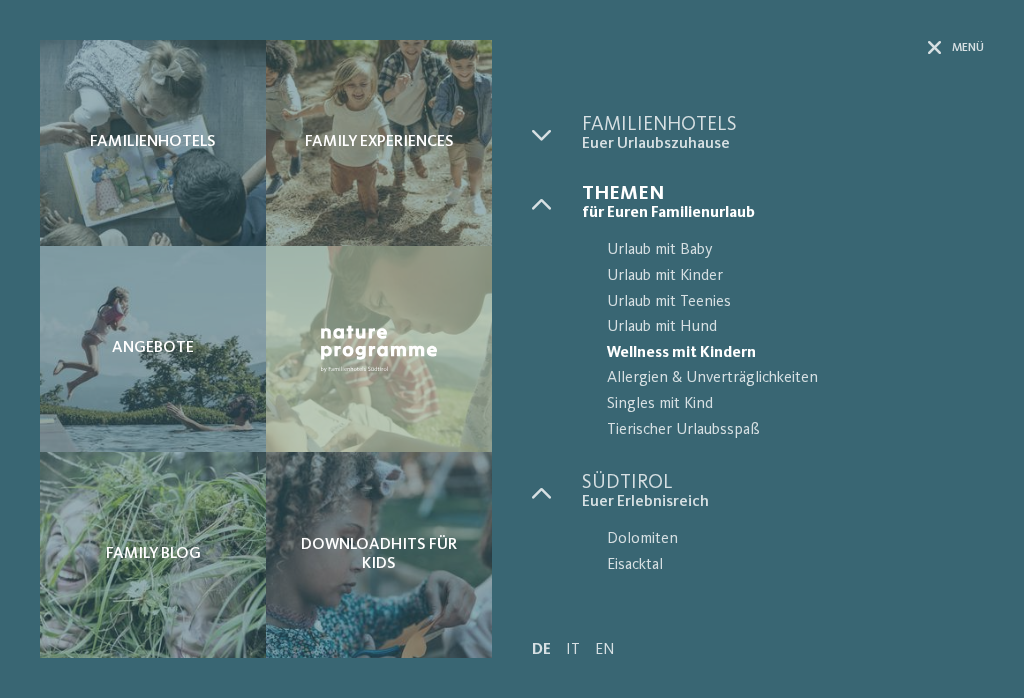 scroll, scrollTop: 0, scrollLeft: 0, axis: both 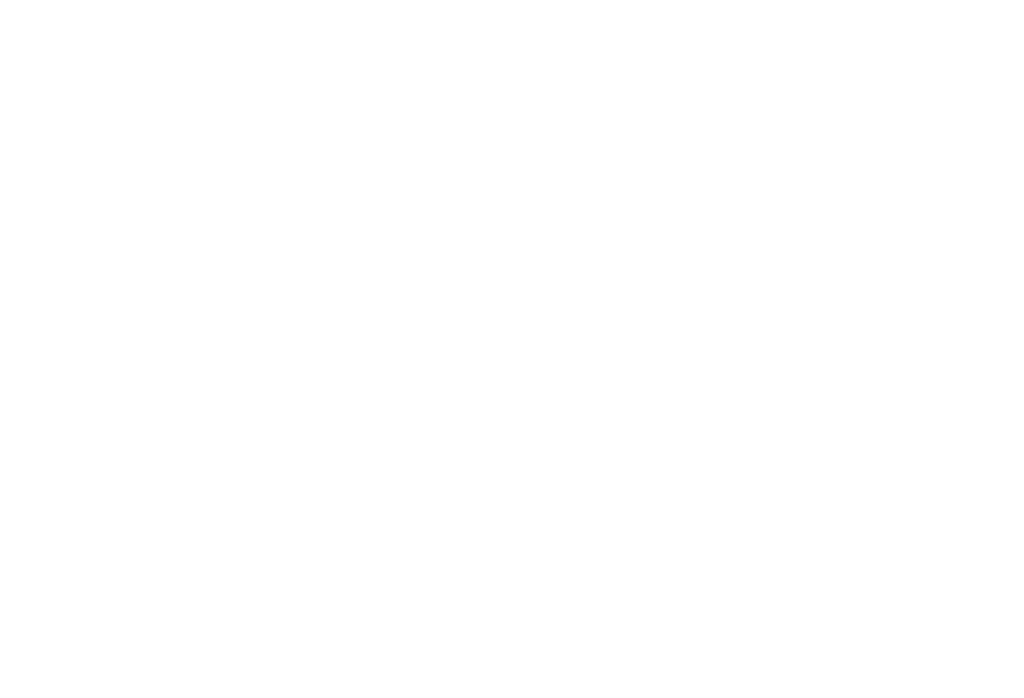 click on "DE
IT
EN
Menü" at bounding box center [748, 45] 